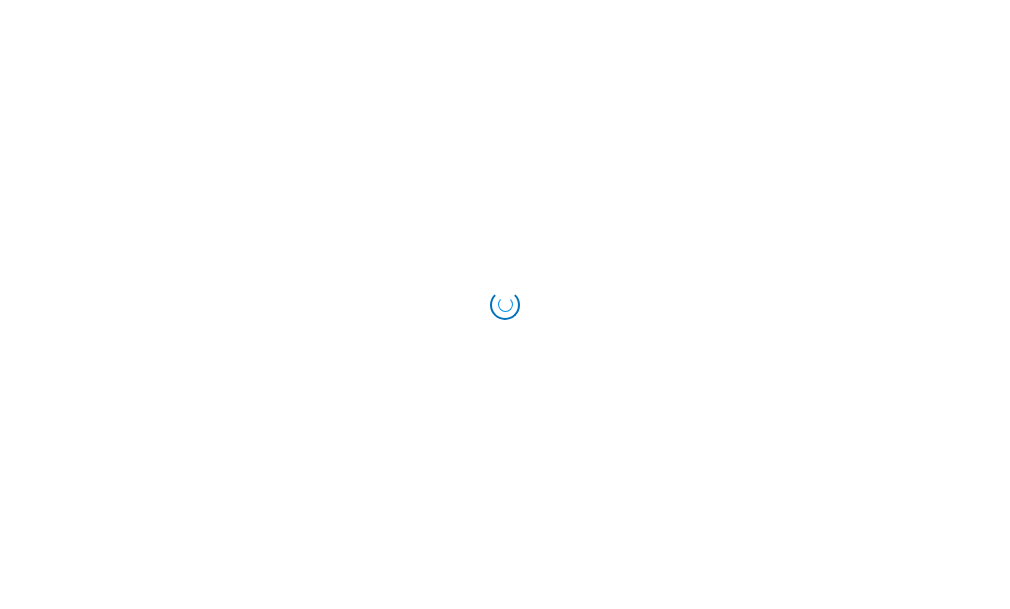 scroll, scrollTop: 0, scrollLeft: 0, axis: both 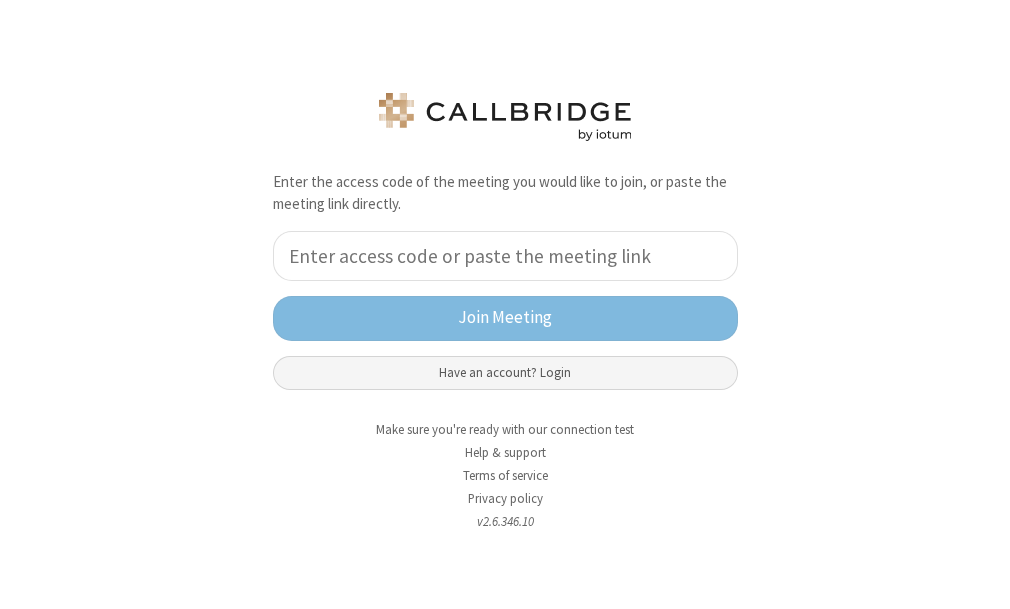 click on "Have an account? Login" 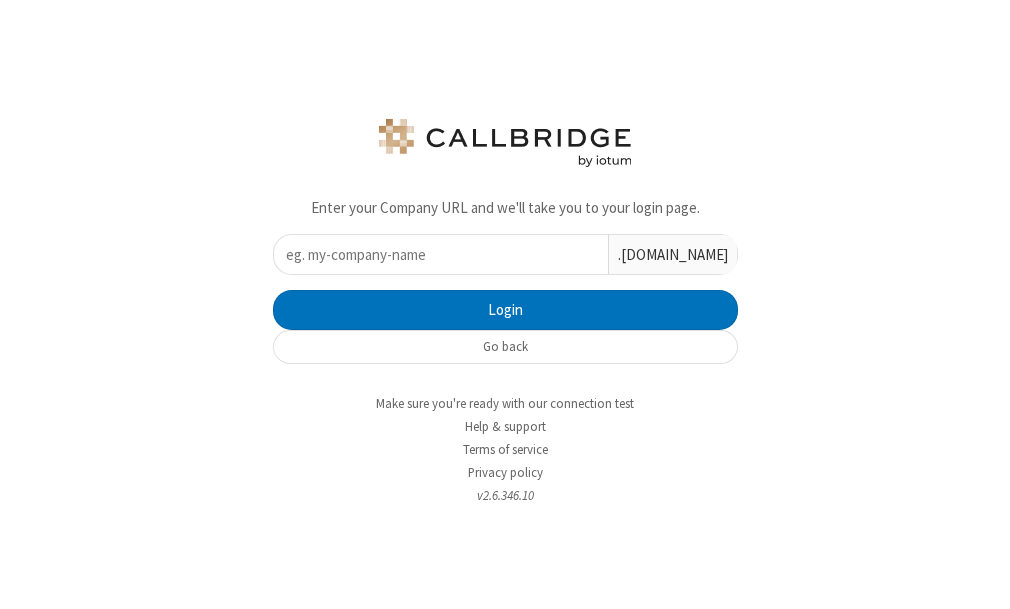 click at bounding box center (441, 254) 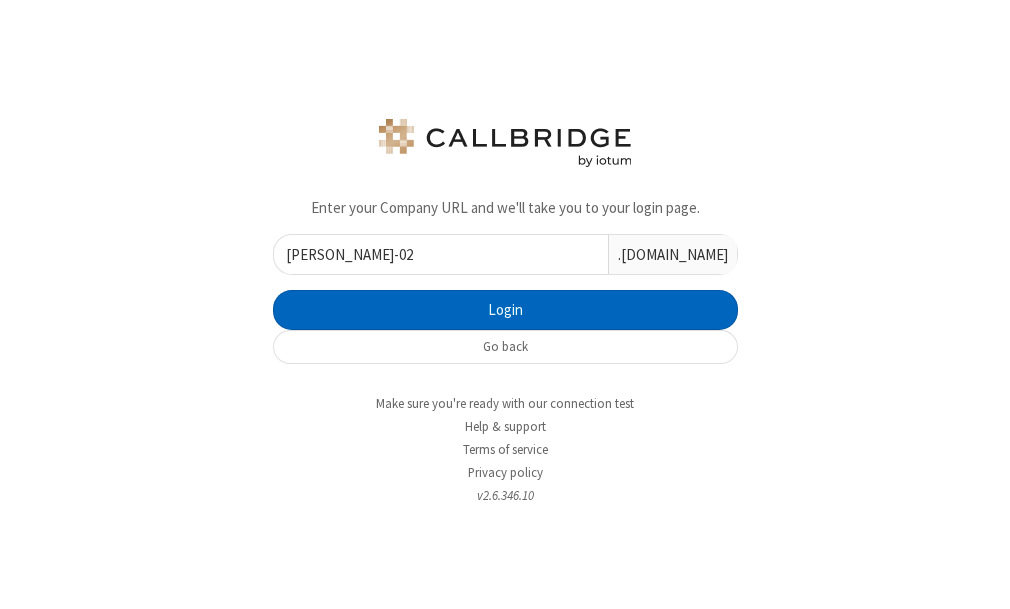 type on "anay-baid-02" 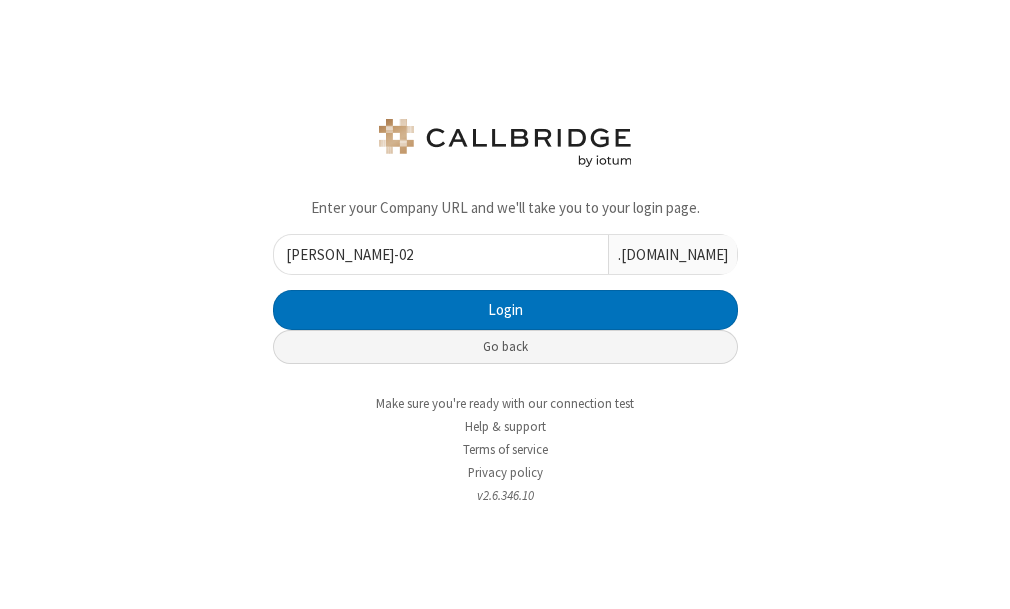 click on "Go back" at bounding box center (505, 347) 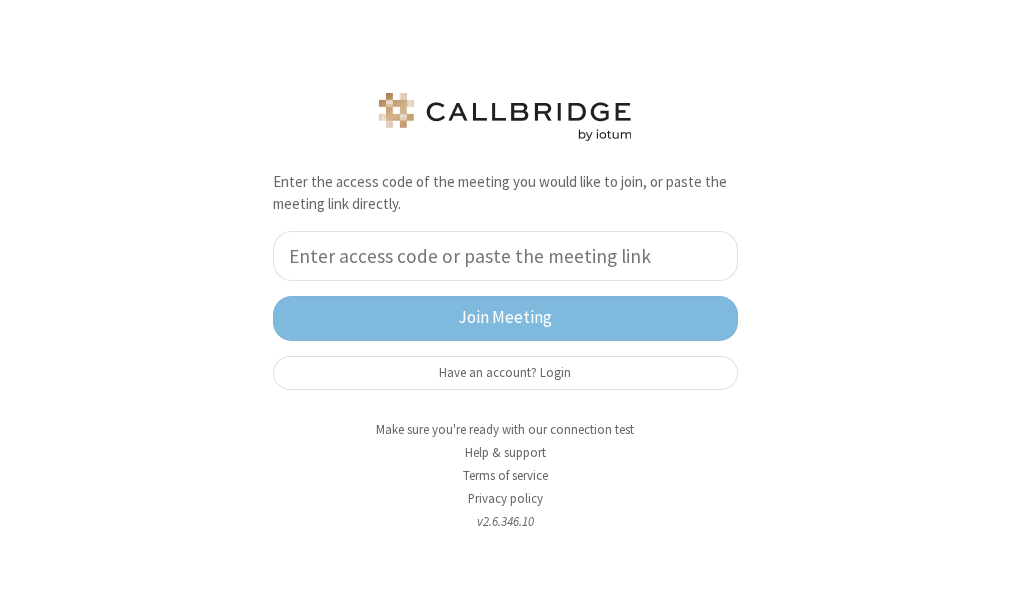 click at bounding box center (505, 256) 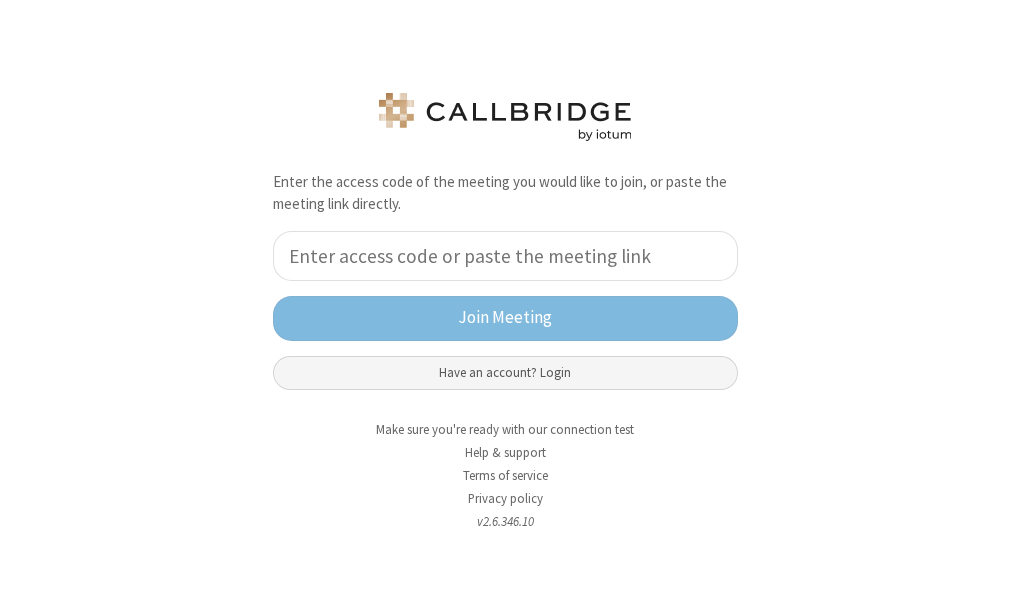 click on "Have an account? Login" 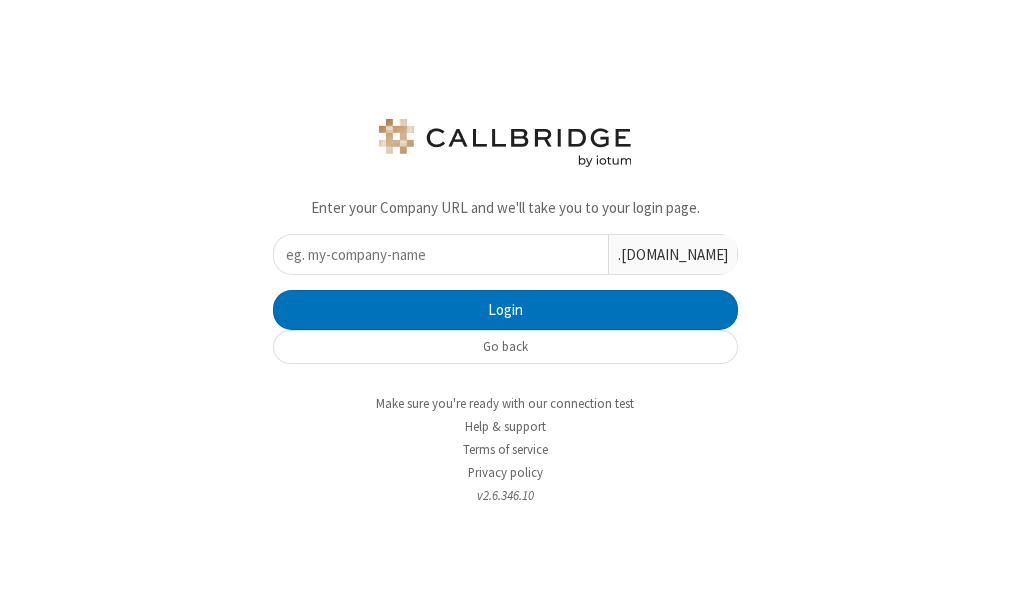 click at bounding box center [441, 254] 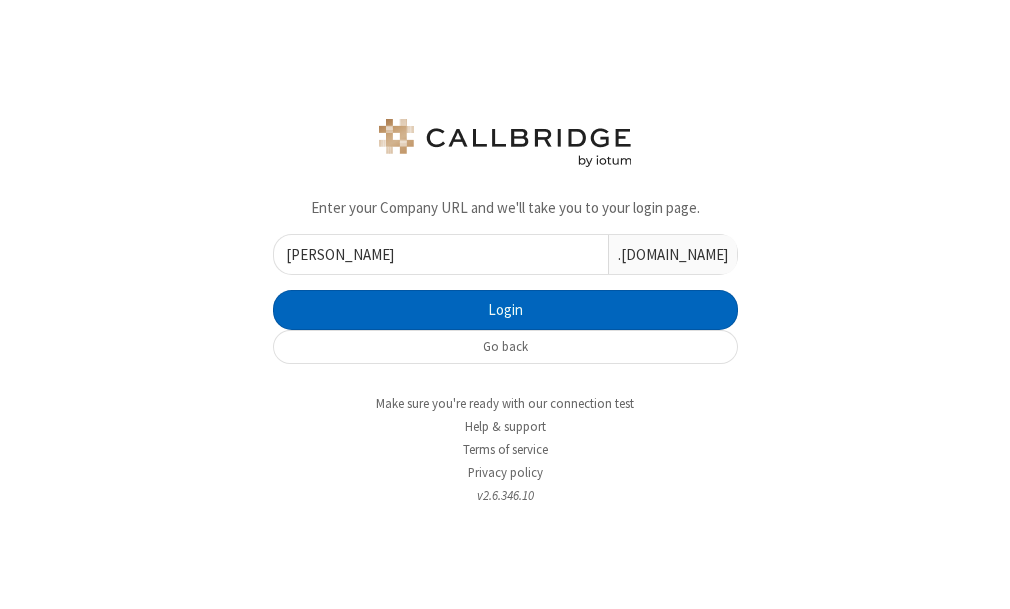 type on "anay-baid" 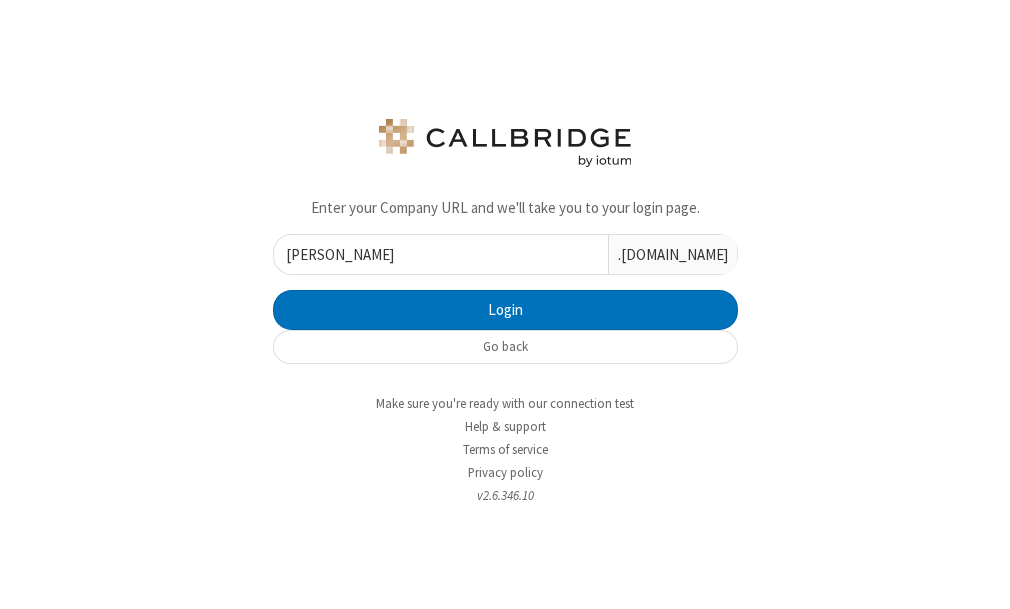 click on ".callbridge.rocks" at bounding box center [672, 254] 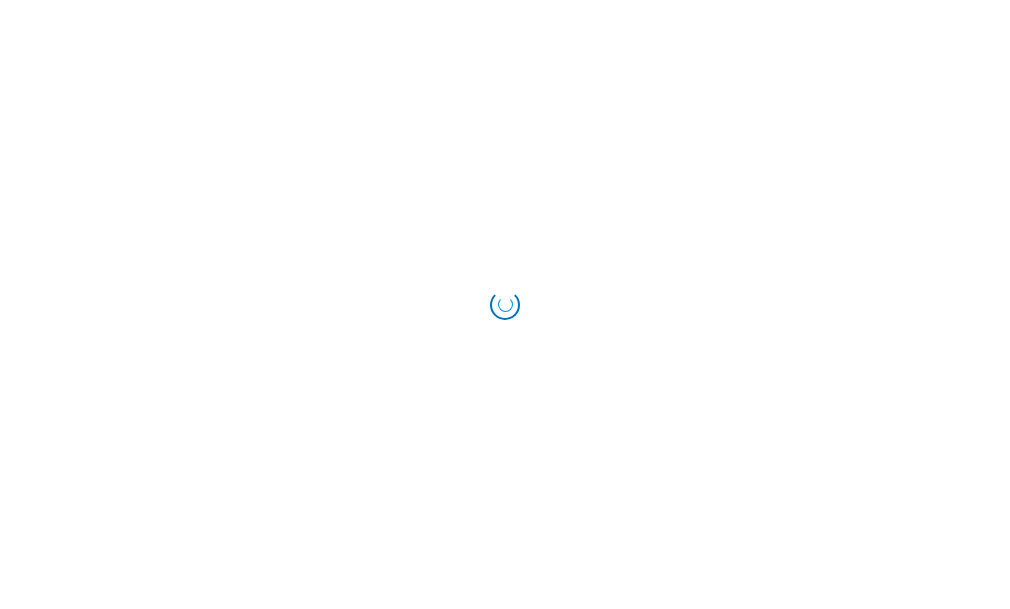 scroll, scrollTop: 0, scrollLeft: 0, axis: both 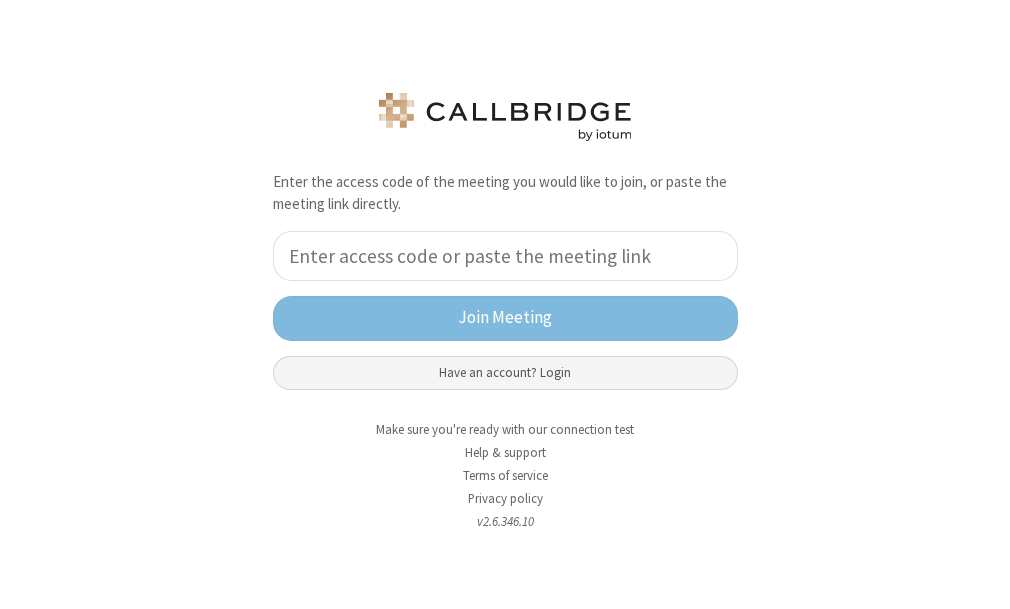 click on "Have an account? Login" 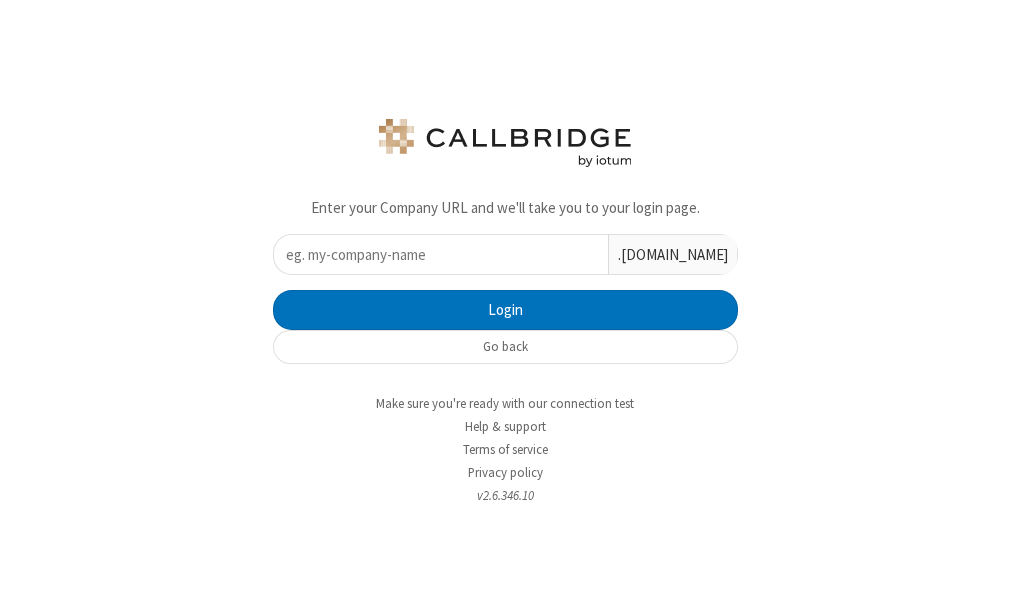click at bounding box center [441, 254] 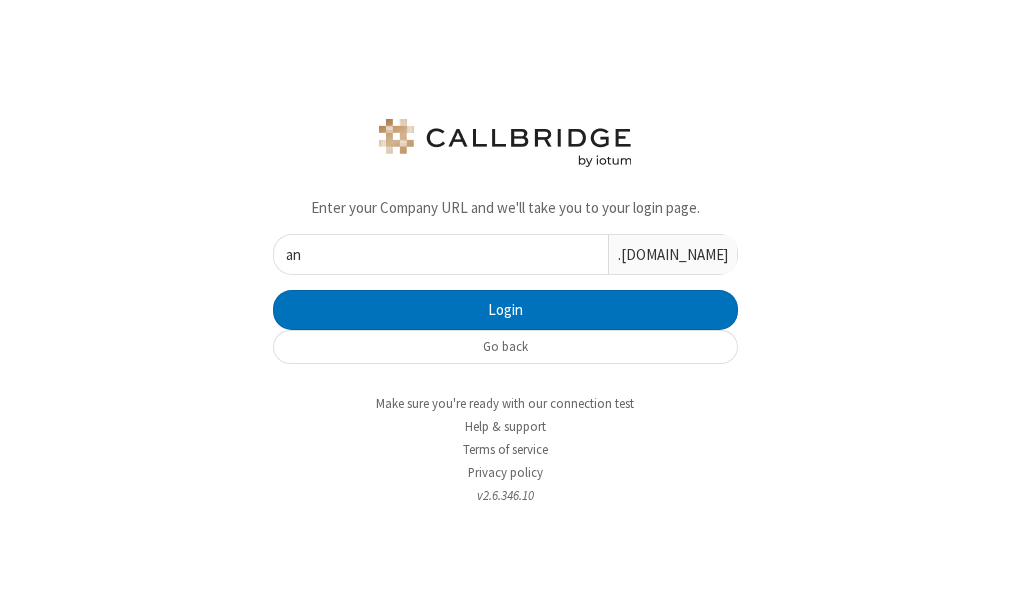type on "a" 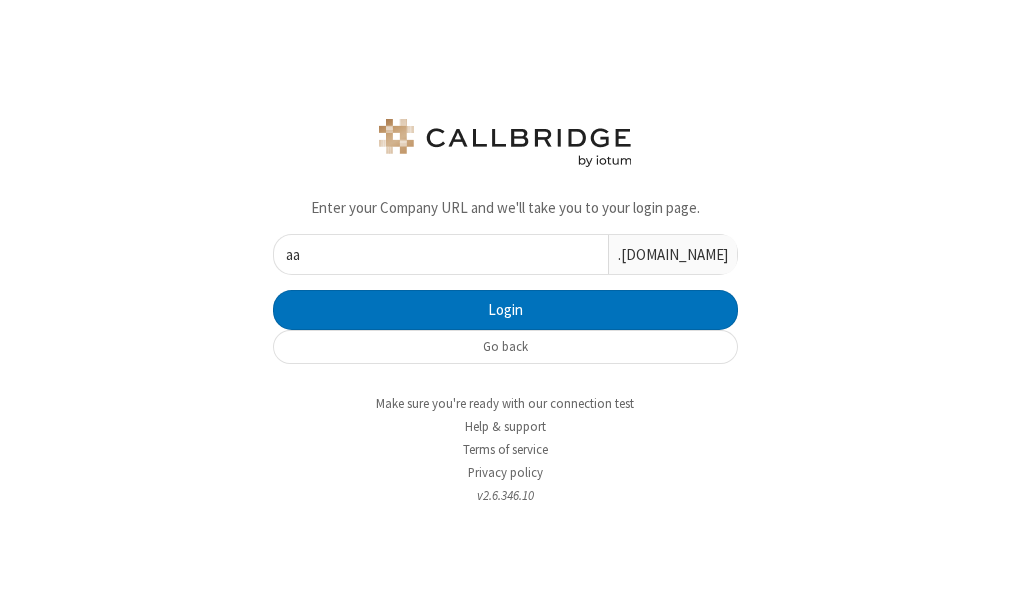 type on "a" 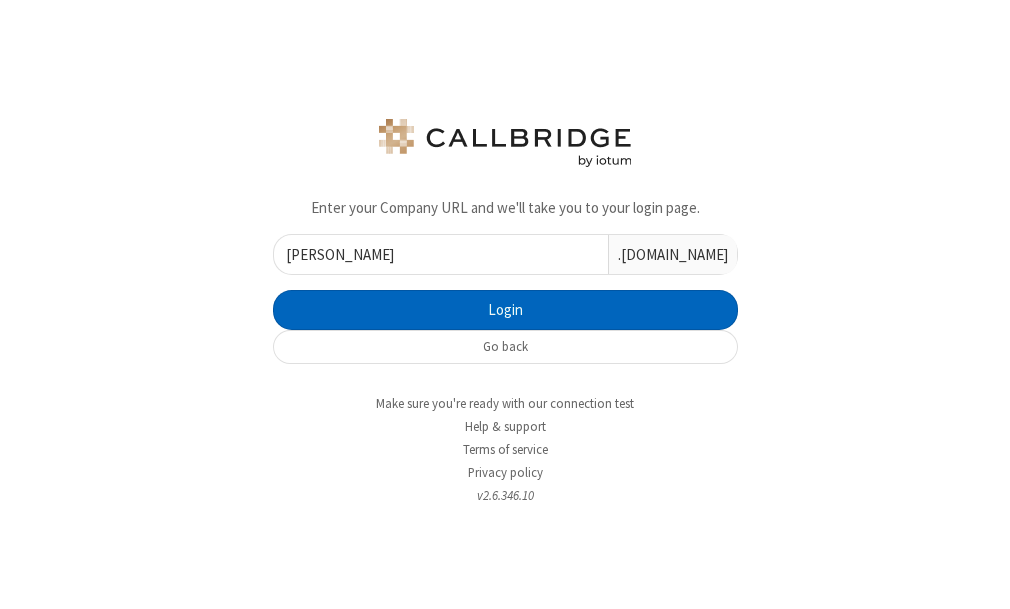 type on "anay-baid" 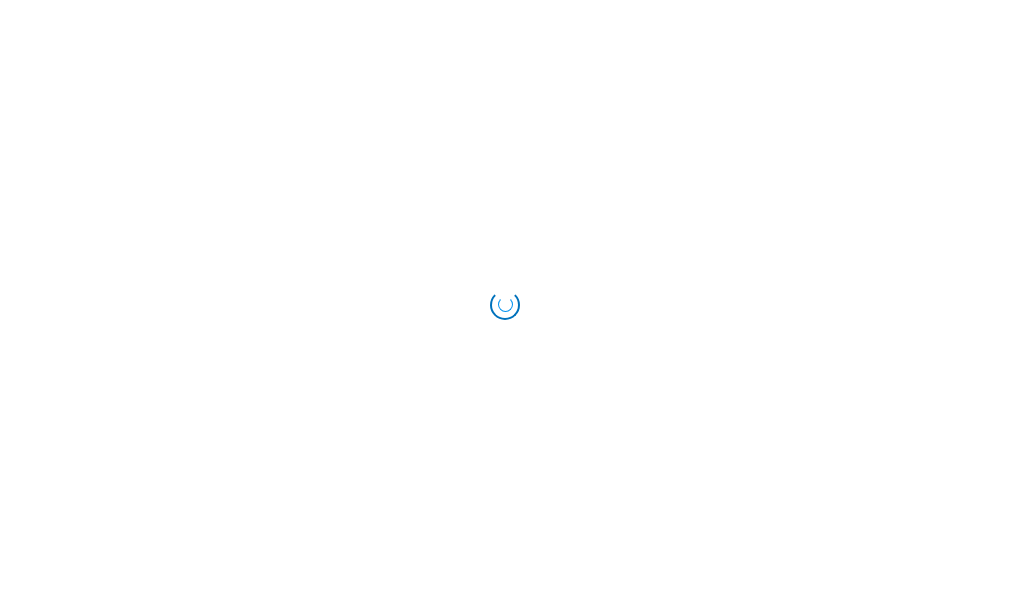 scroll, scrollTop: 0, scrollLeft: 0, axis: both 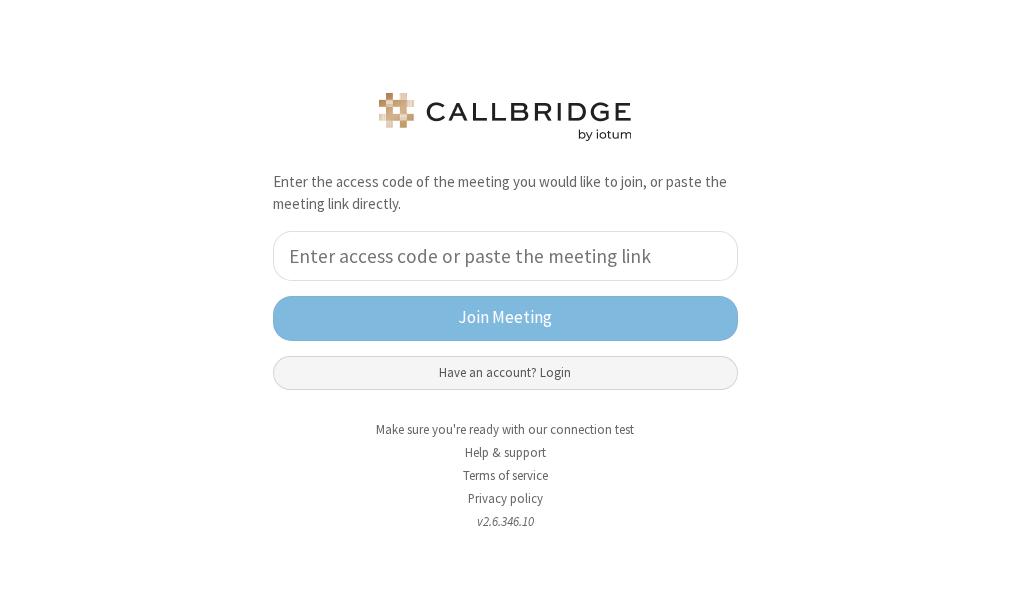 click on "Have an account? Login" 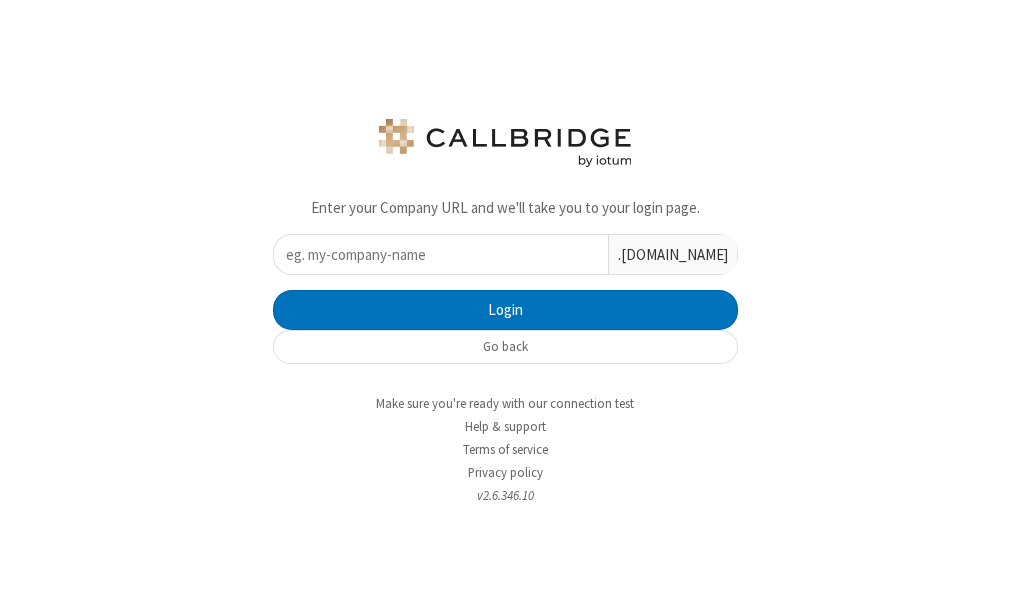 click at bounding box center (441, 254) 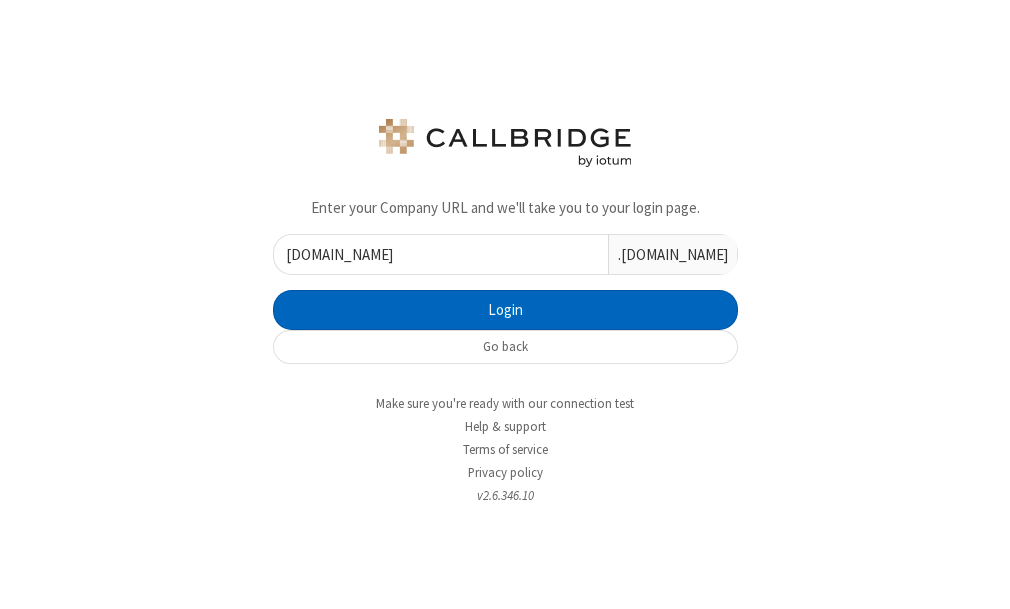 click on "Login" at bounding box center [505, 310] 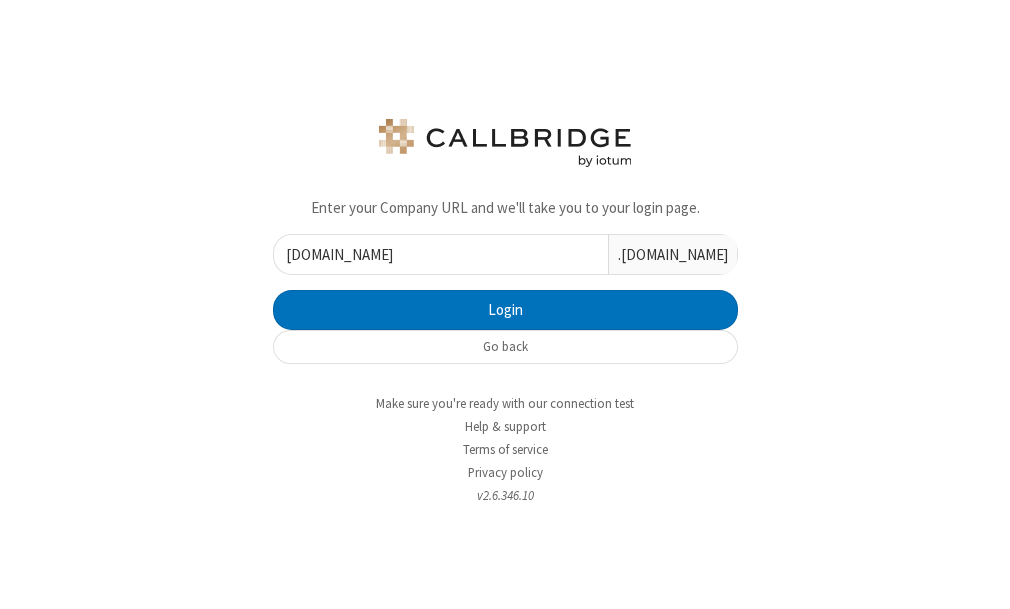 click on "iotum.ucaas.tech" at bounding box center [441, 254] 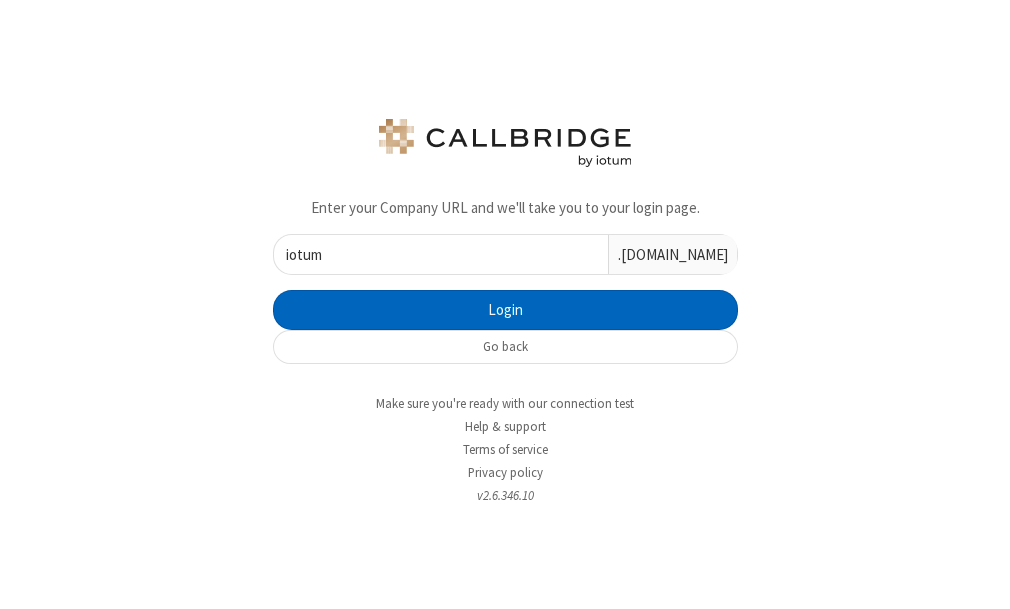 type on "iotum" 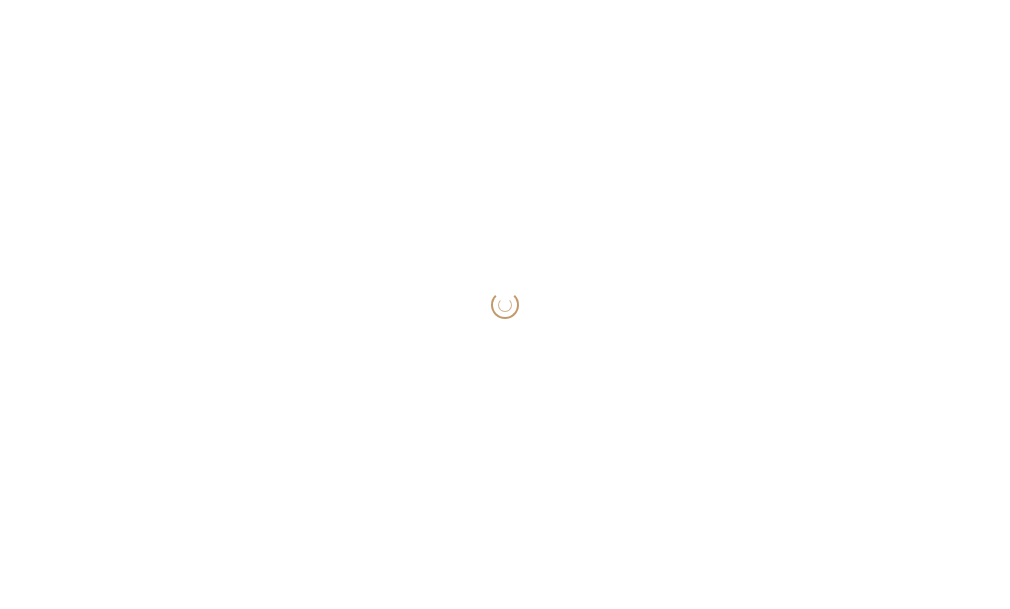 scroll, scrollTop: 0, scrollLeft: 0, axis: both 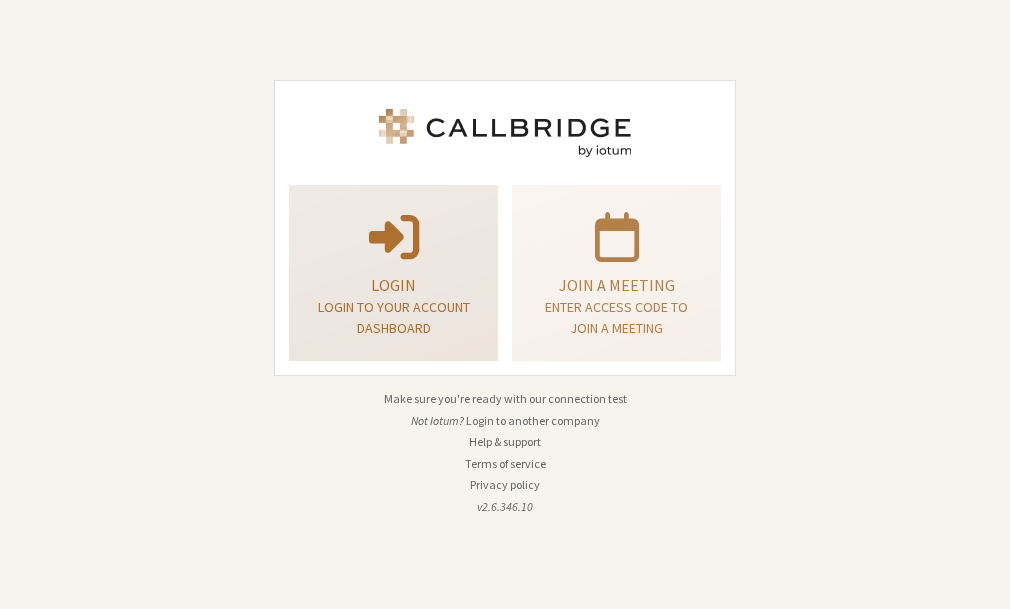 click on "Login" at bounding box center [393, 285] 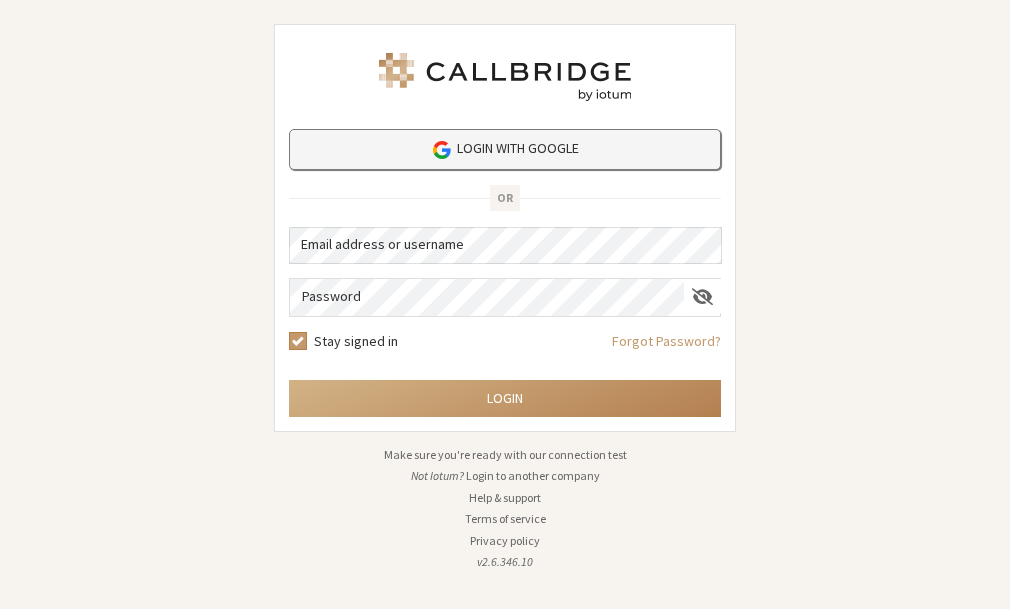 click on "Login with Google" at bounding box center (505, 149) 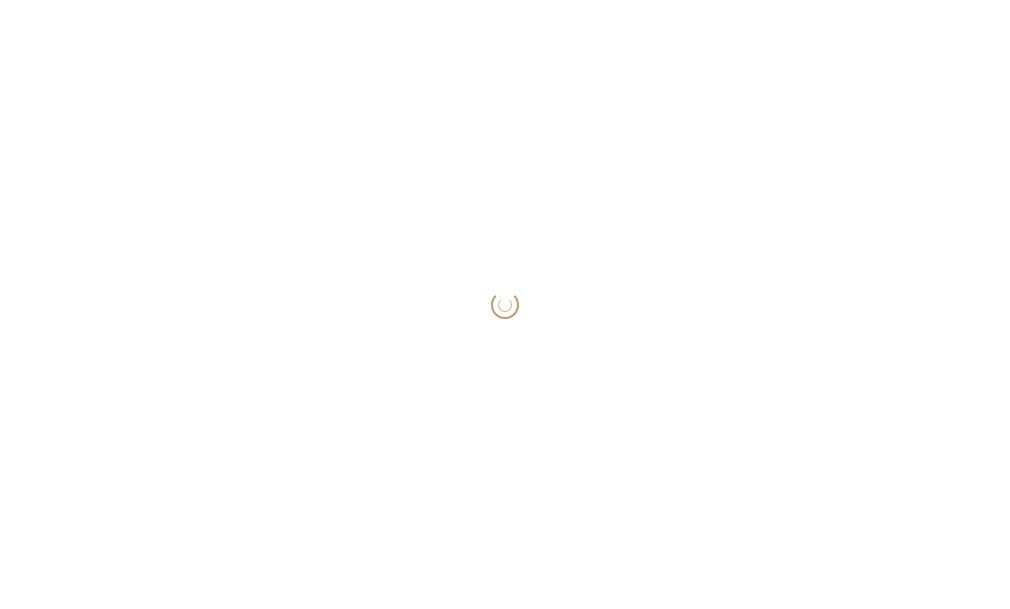 scroll, scrollTop: 0, scrollLeft: 0, axis: both 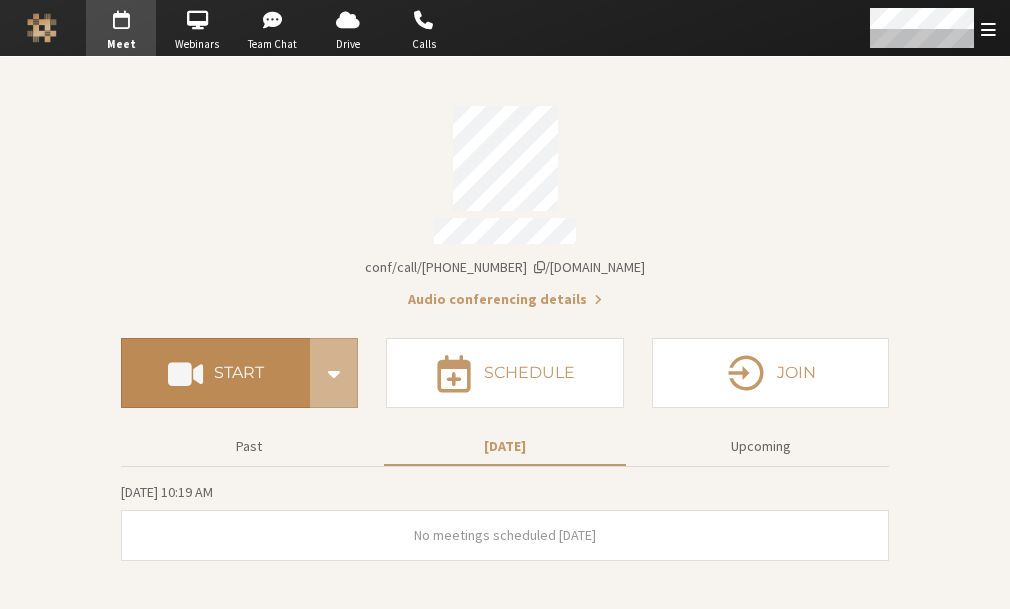 click at bounding box center [185, 373] 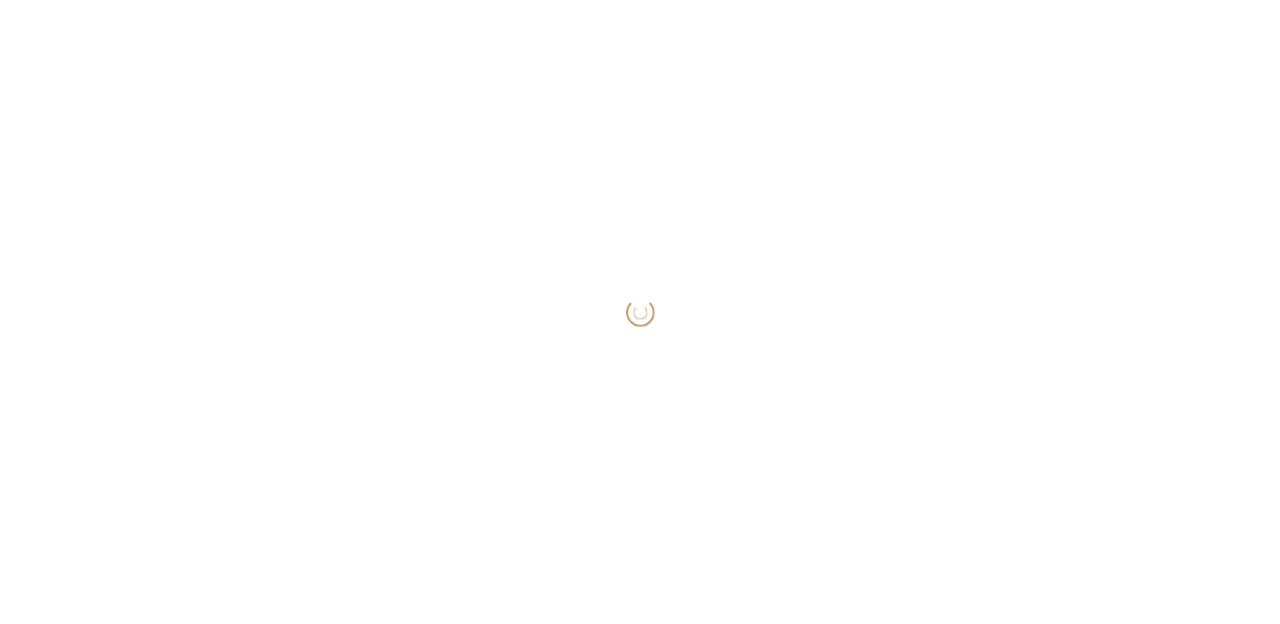scroll, scrollTop: 0, scrollLeft: 0, axis: both 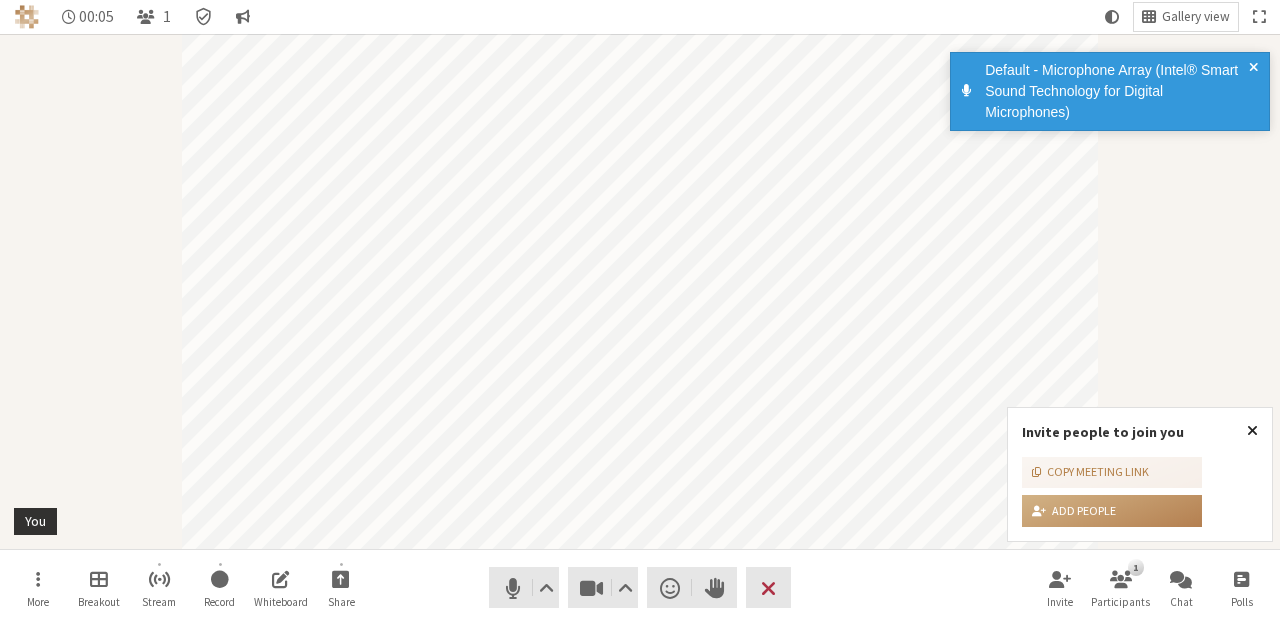 click at bounding box center (1252, 431) 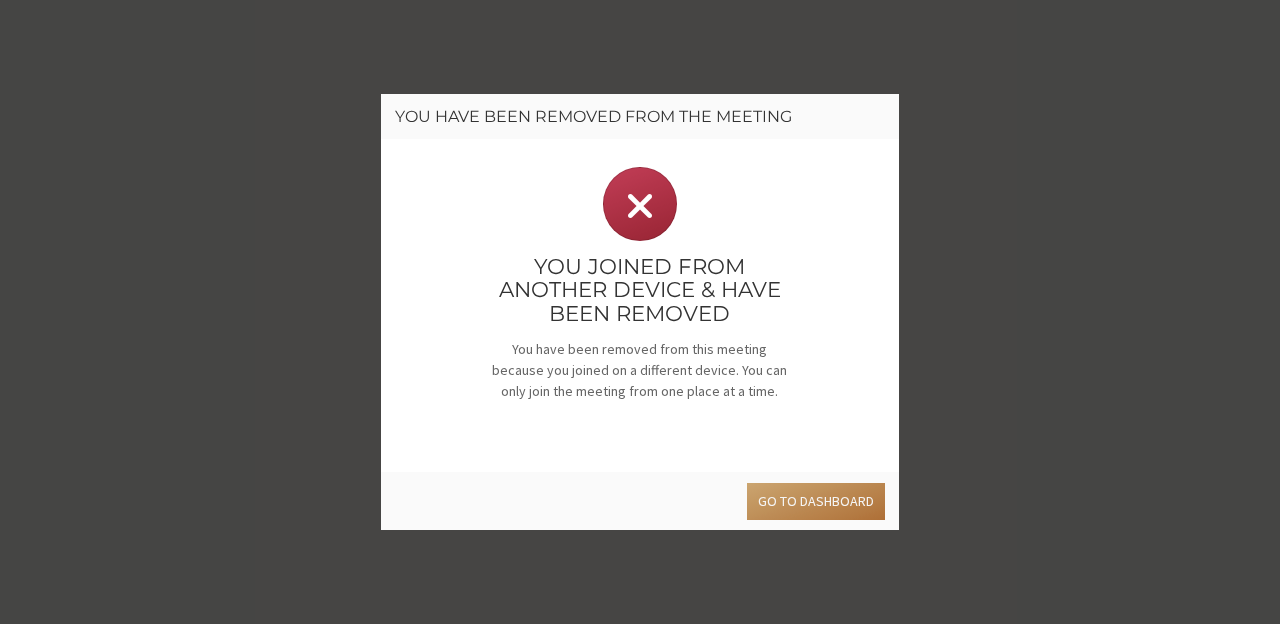 click on "Go to dashboard" at bounding box center [816, 501] 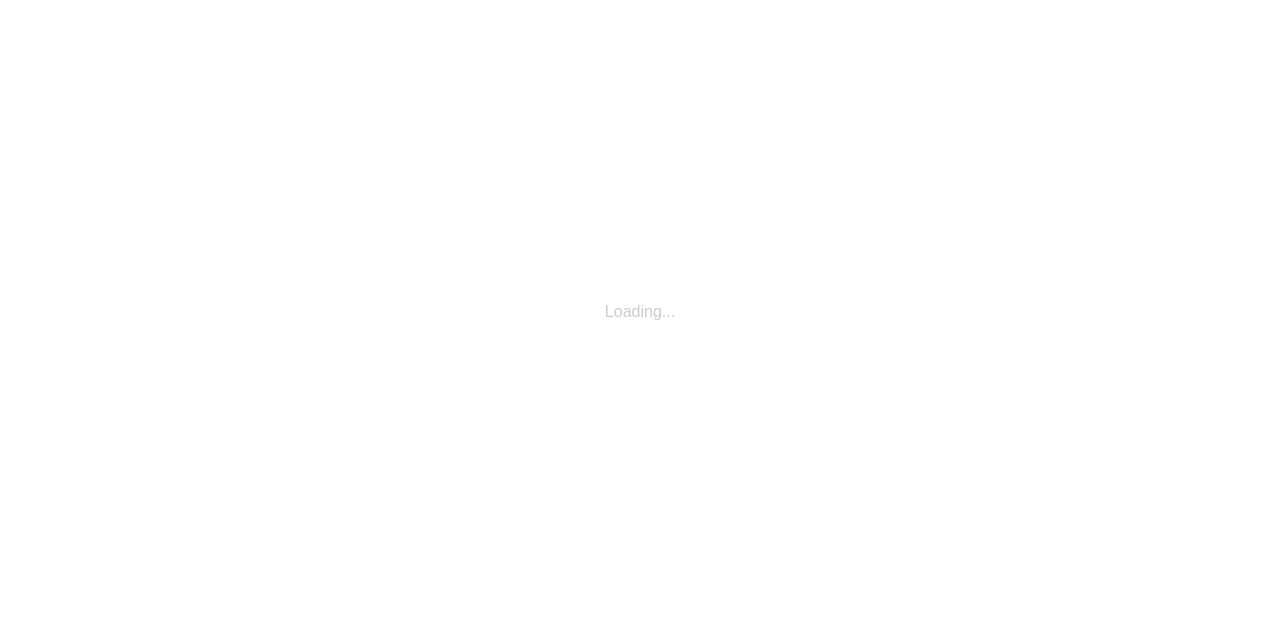 scroll, scrollTop: 0, scrollLeft: 0, axis: both 